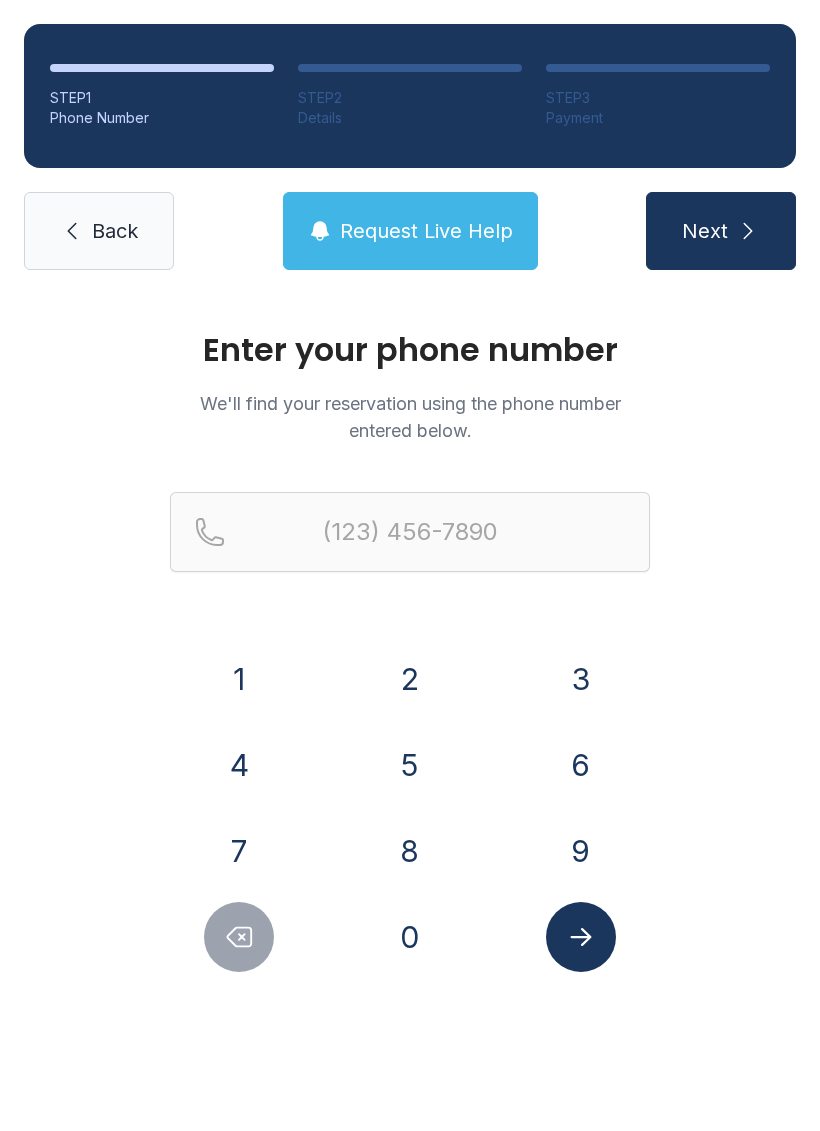 scroll, scrollTop: 0, scrollLeft: 0, axis: both 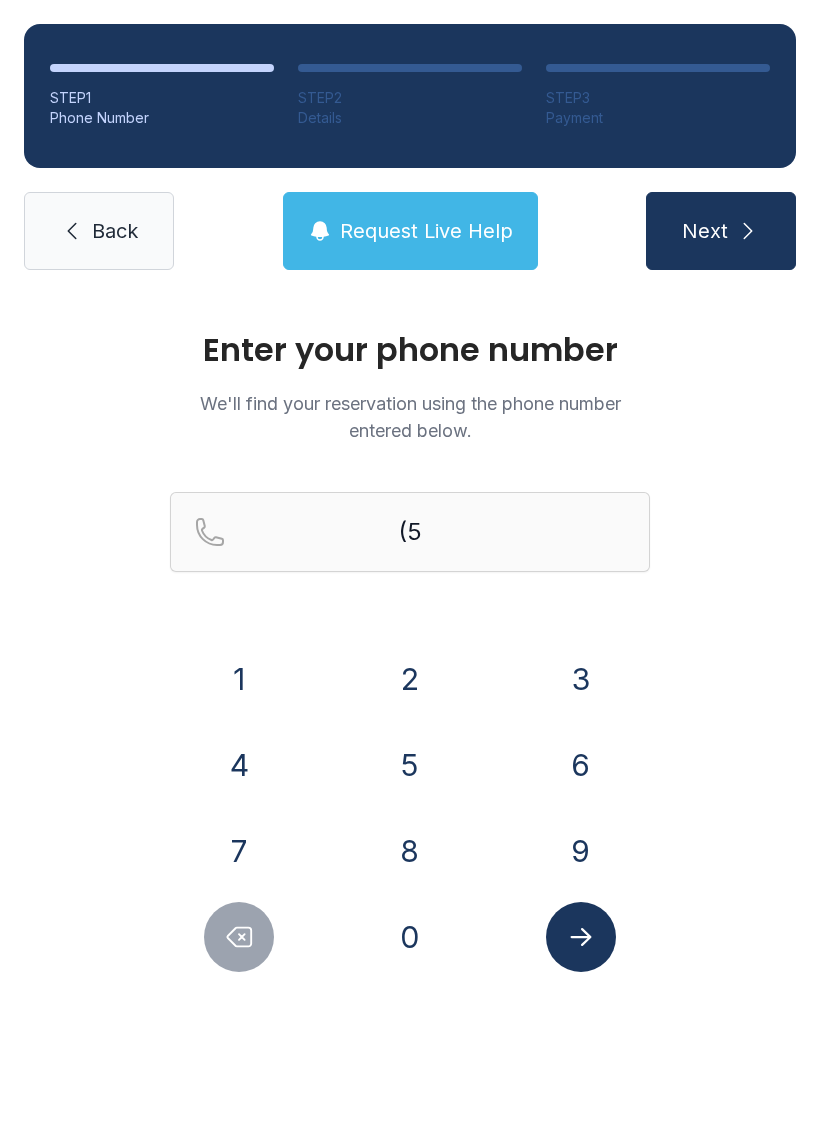click on "1" at bounding box center [239, 679] 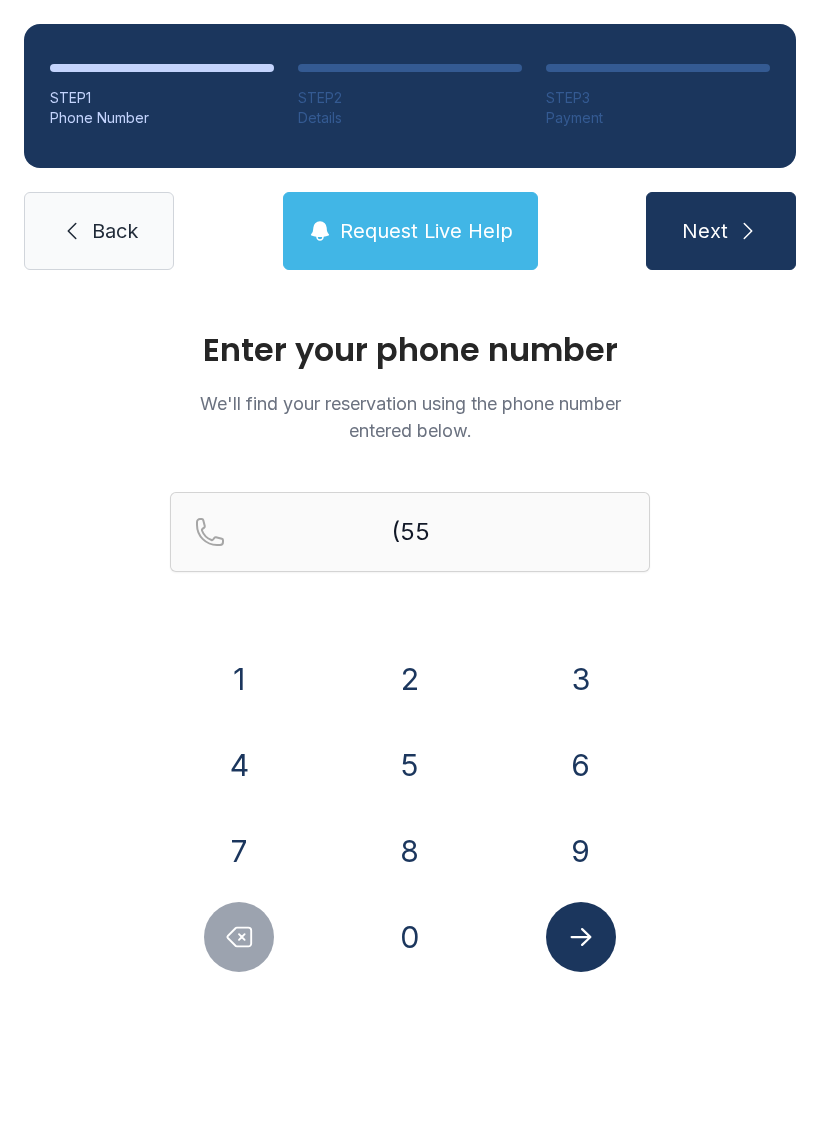 click on "2" at bounding box center [239, 679] 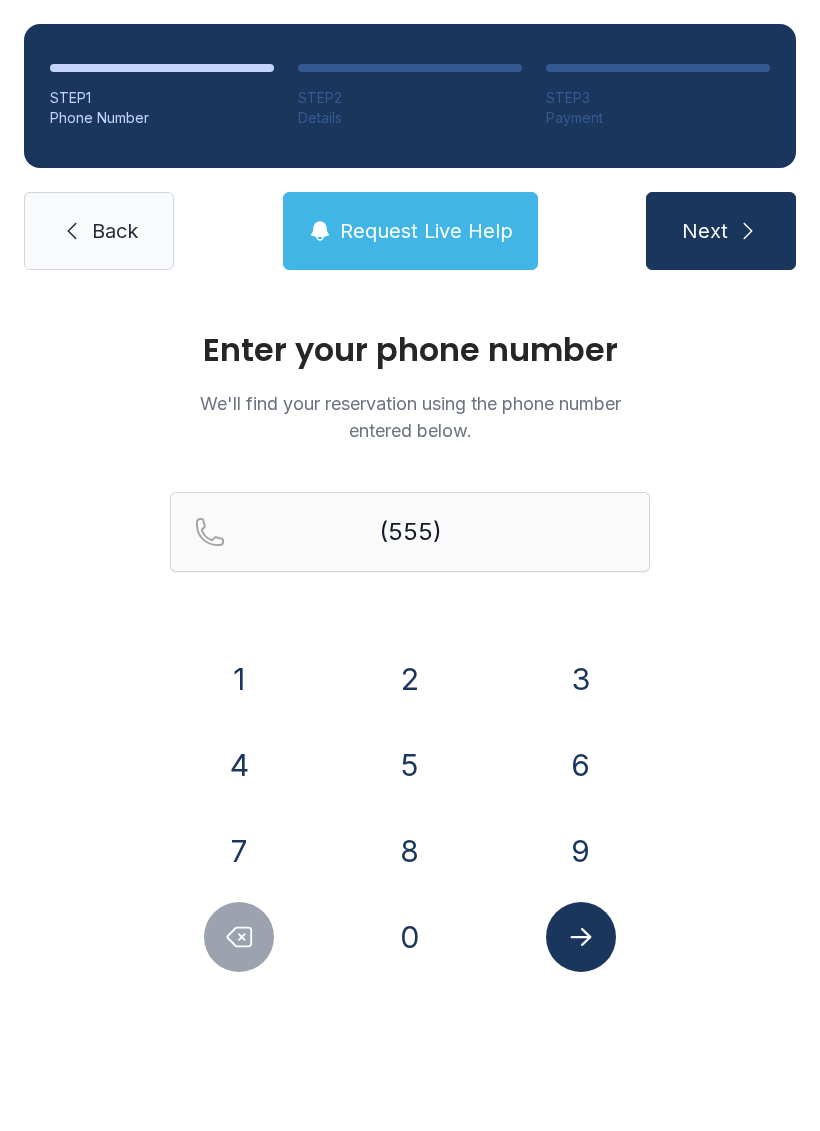 click on "3" at bounding box center [239, 679] 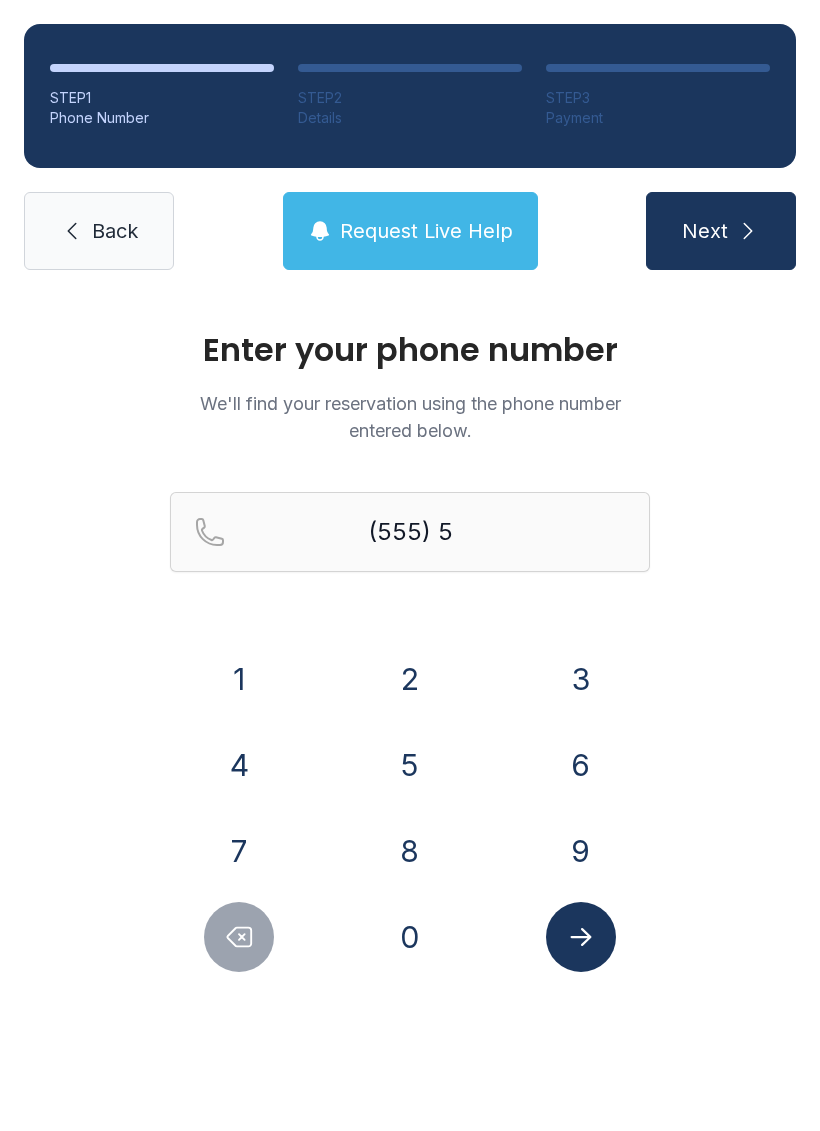 click on "9" at bounding box center [239, 679] 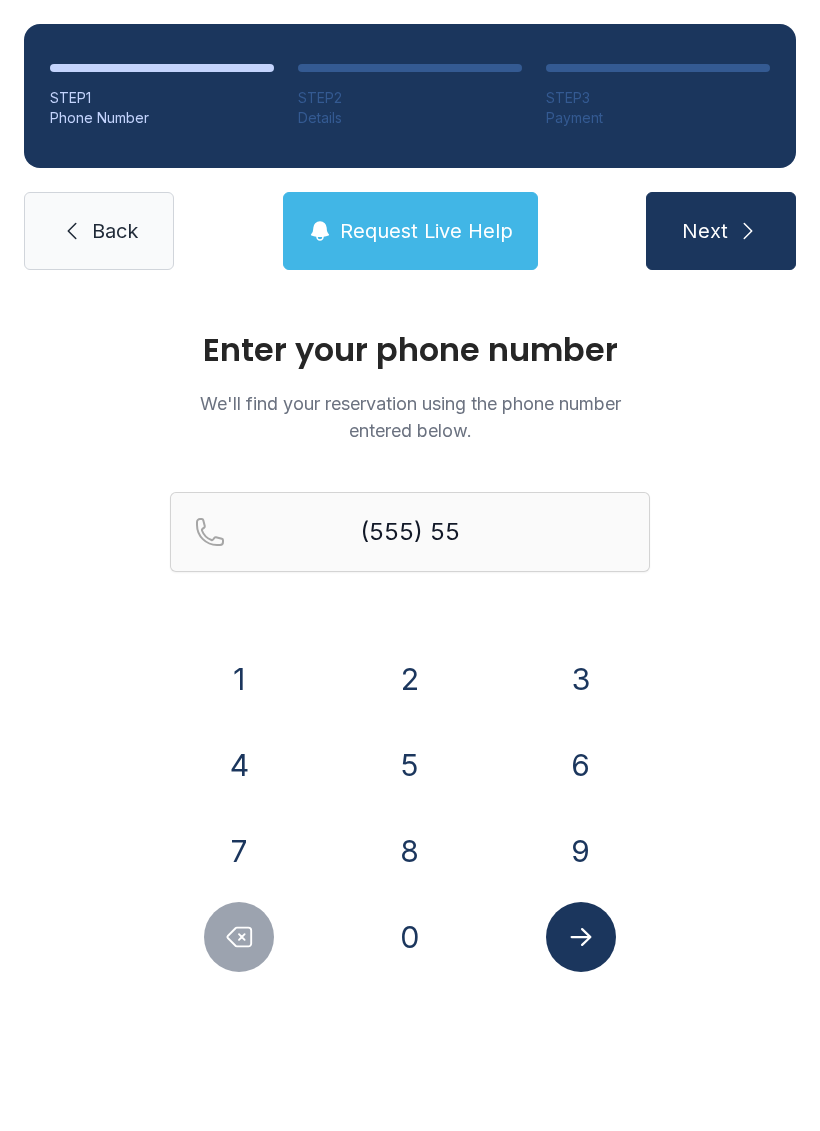 click on "1" at bounding box center [239, 679] 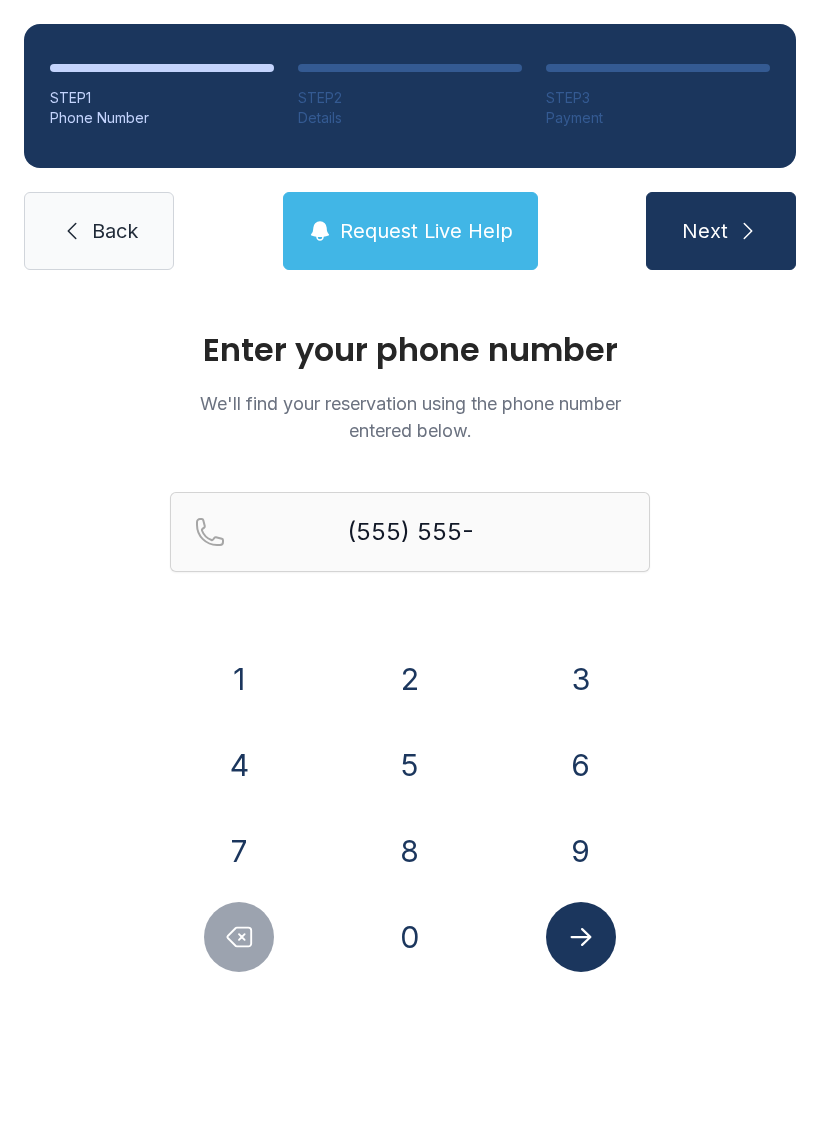 click on "8" at bounding box center (239, 679) 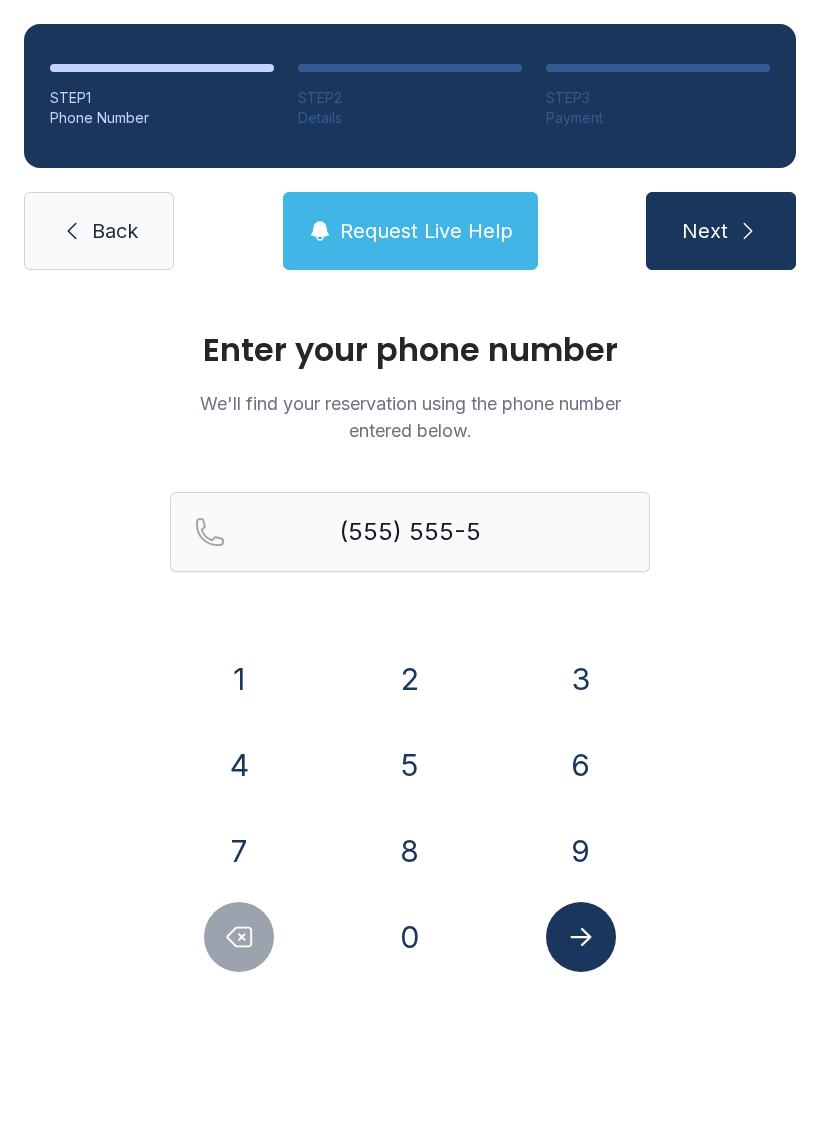 click on "4" at bounding box center (239, 679) 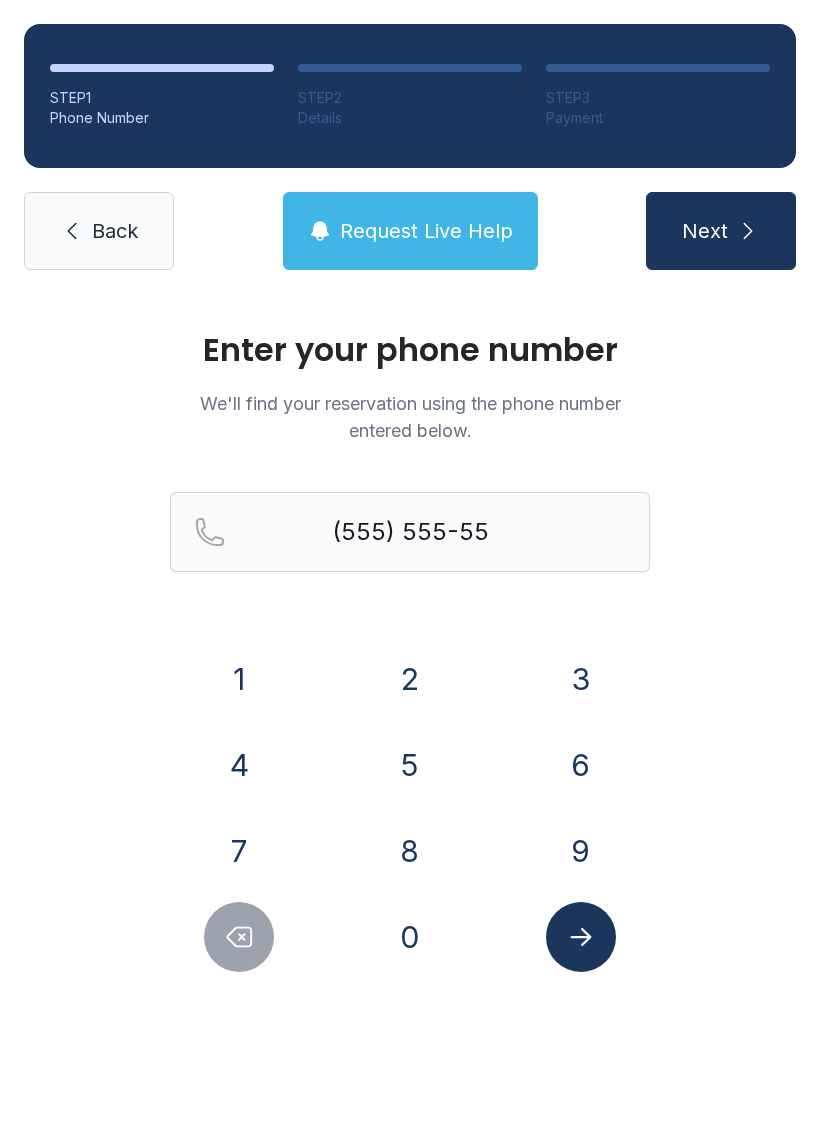 click on "8" at bounding box center [239, 679] 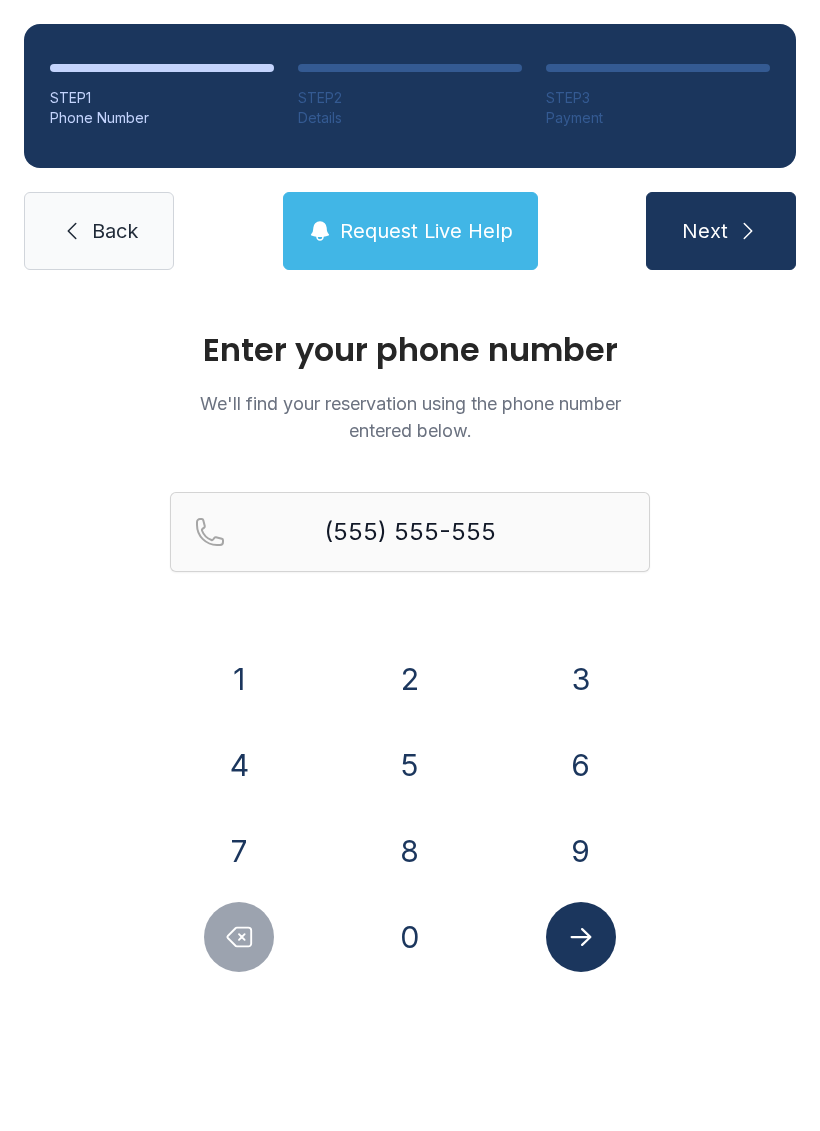 click on "5" at bounding box center (239, 679) 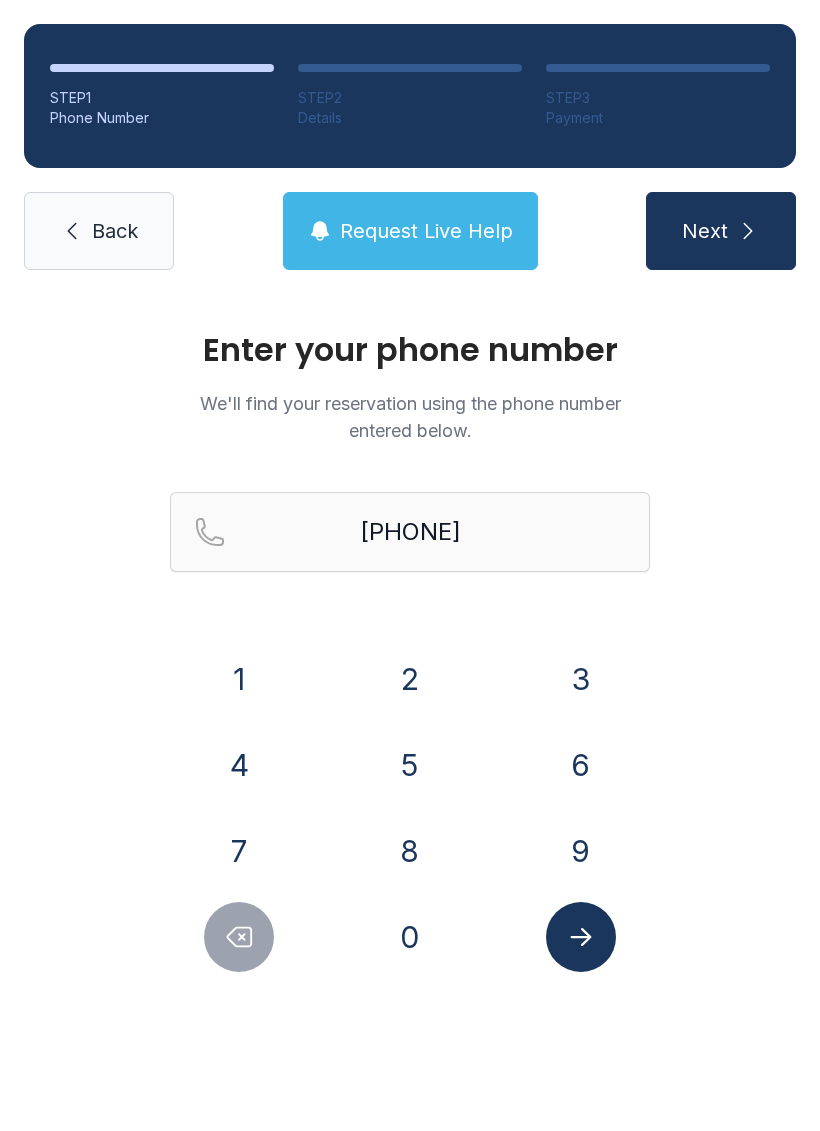 click at bounding box center (581, 937) 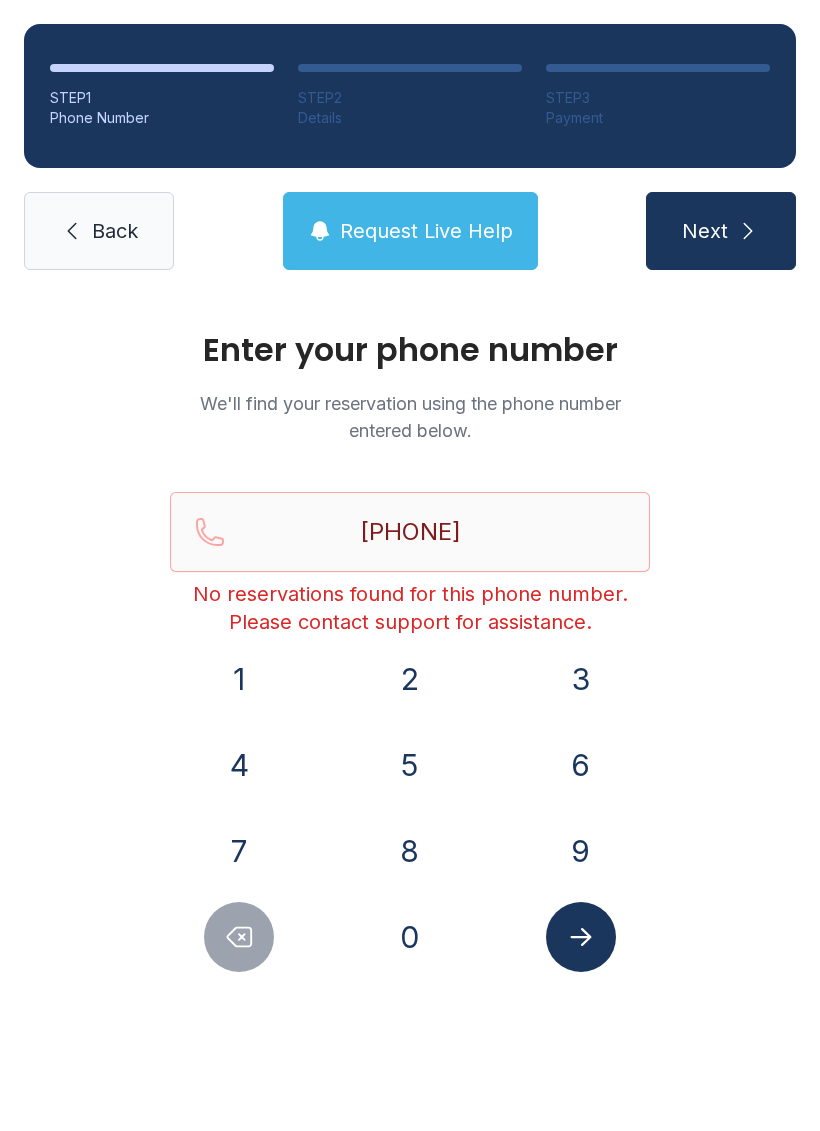 click on "Back" at bounding box center [99, 231] 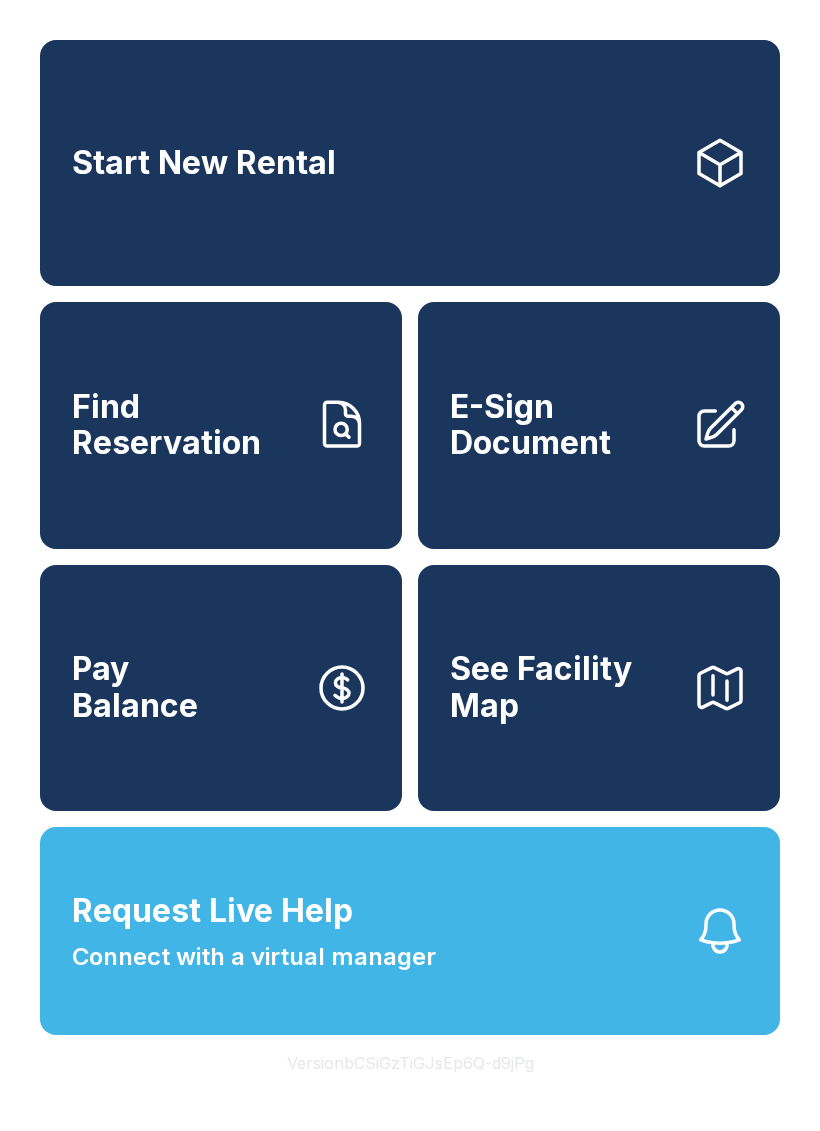 click on "E-Sign Document" at bounding box center [563, 425] 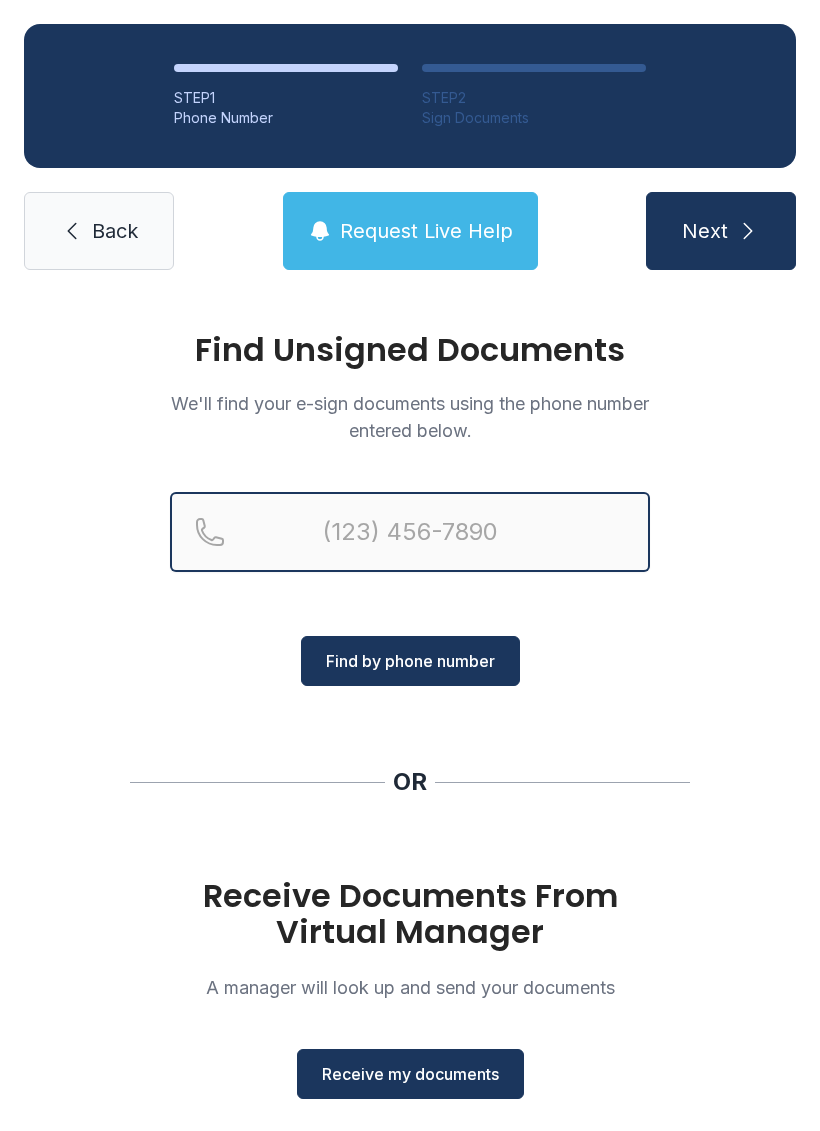 click at bounding box center [410, 532] 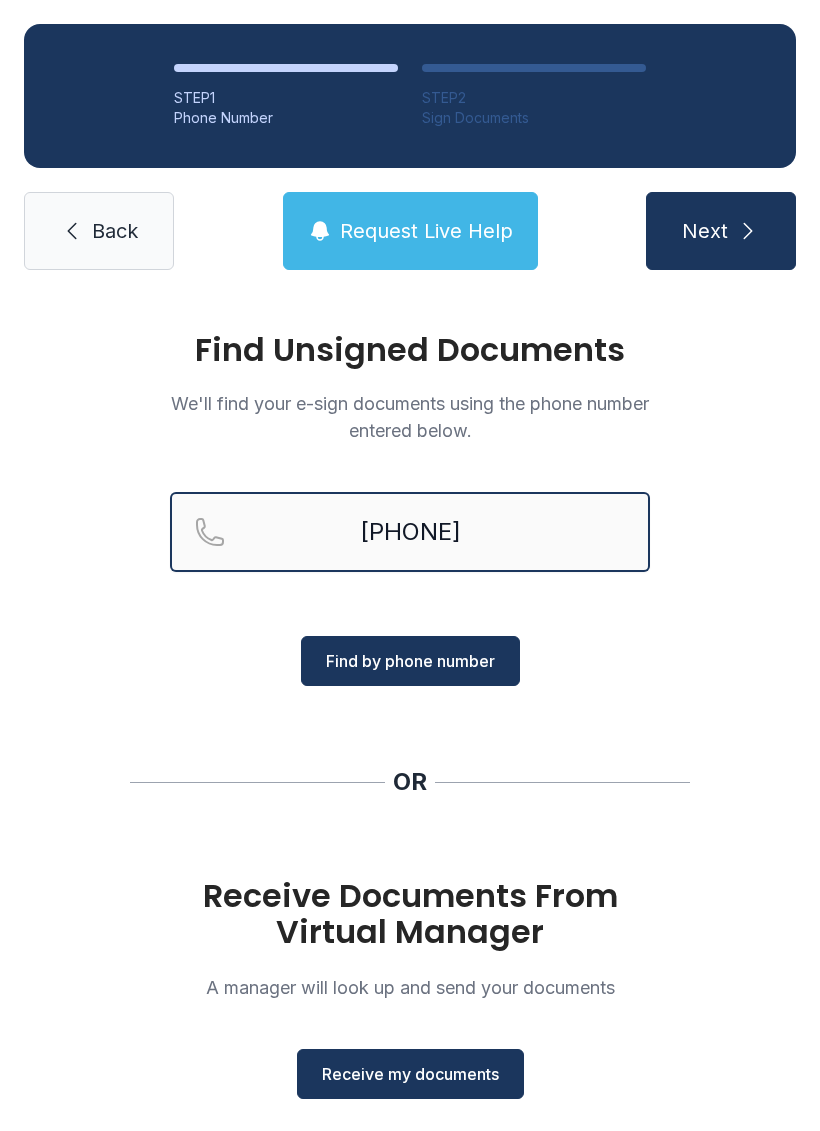type on "[PHONE]" 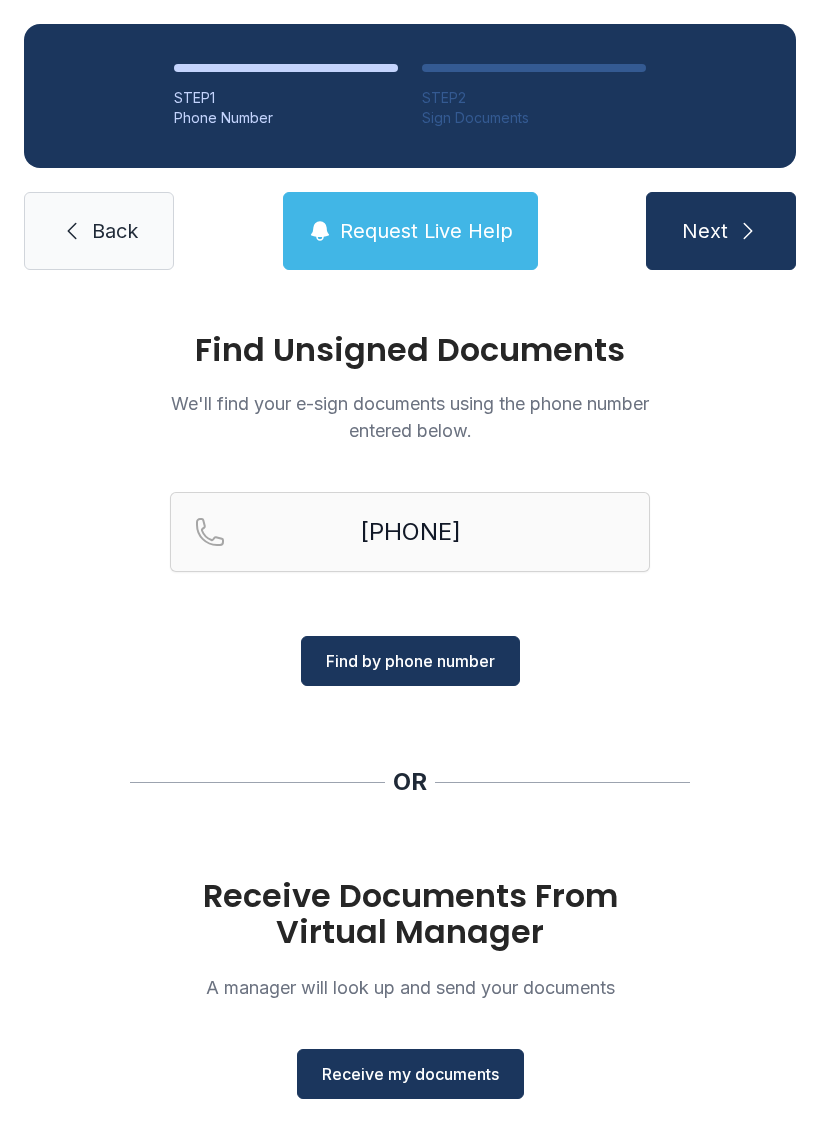 click on "Find by phone number" at bounding box center [410, 661] 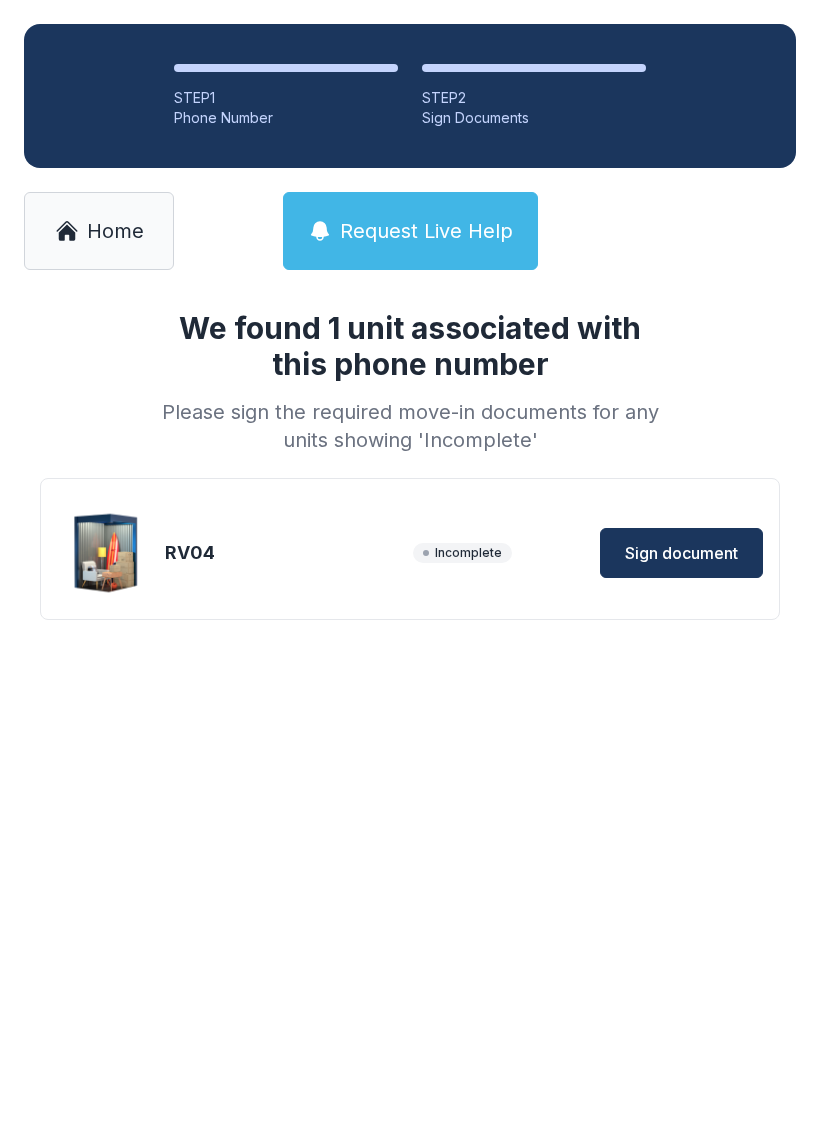 click on "Sign document" at bounding box center [681, 553] 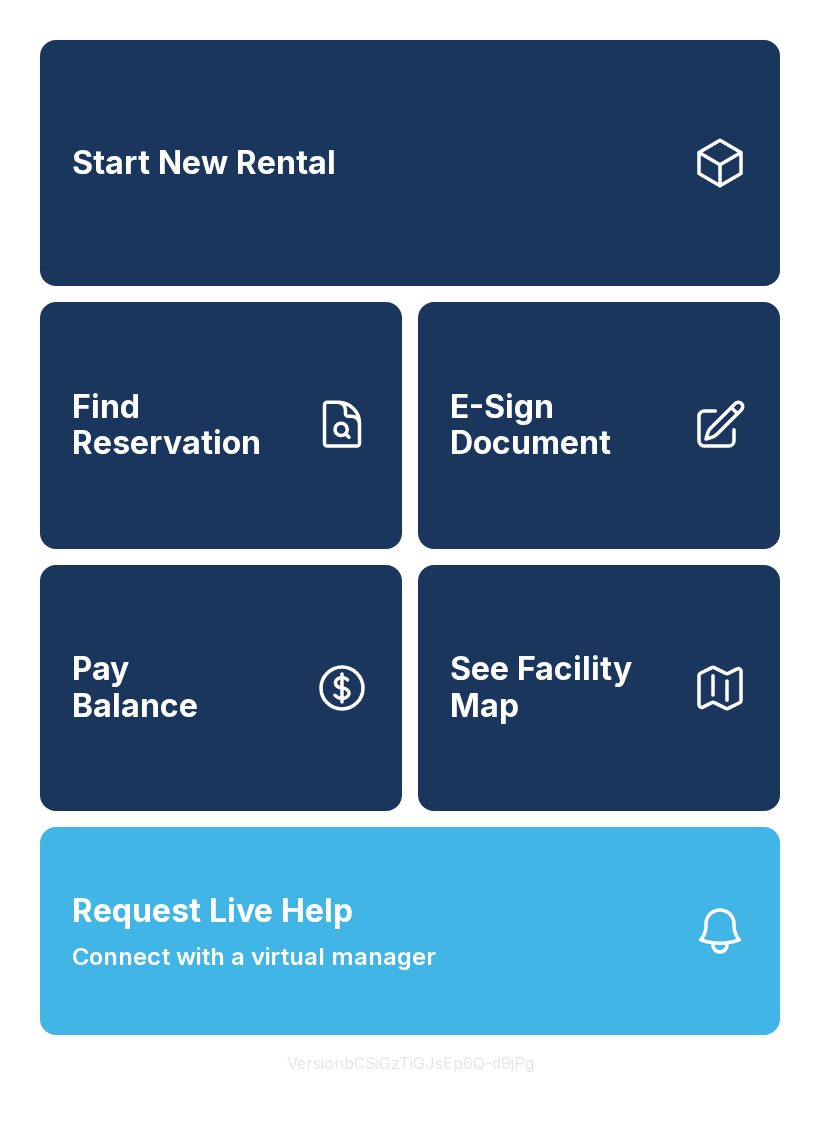 click on "E-Sign Document" at bounding box center (563, 425) 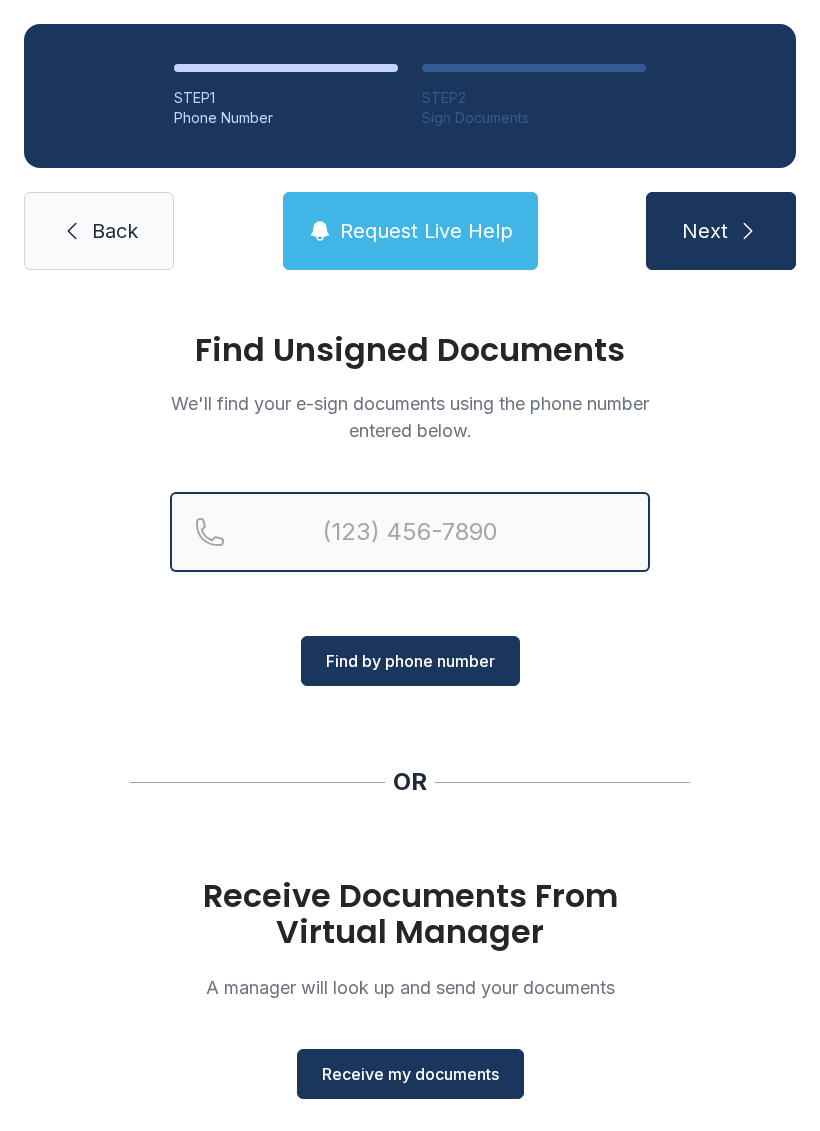 click at bounding box center (410, 532) 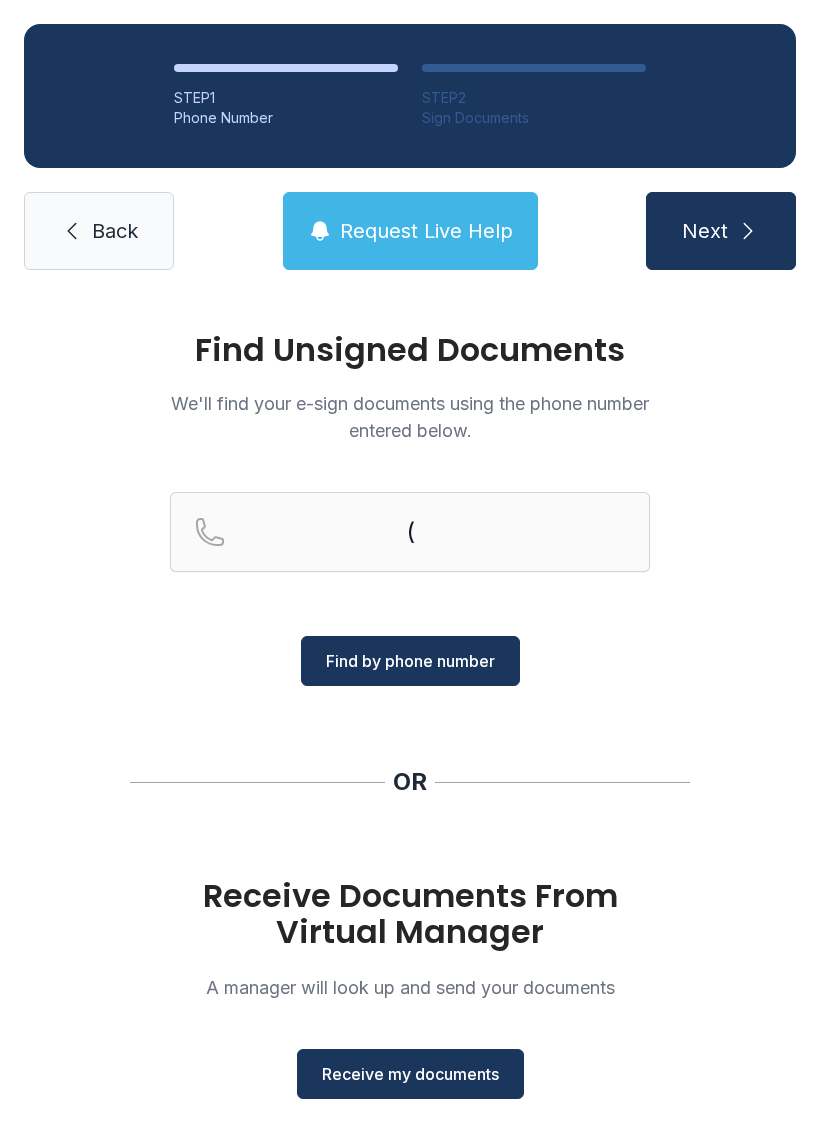 click on "Receive my documents" at bounding box center (410, 1074) 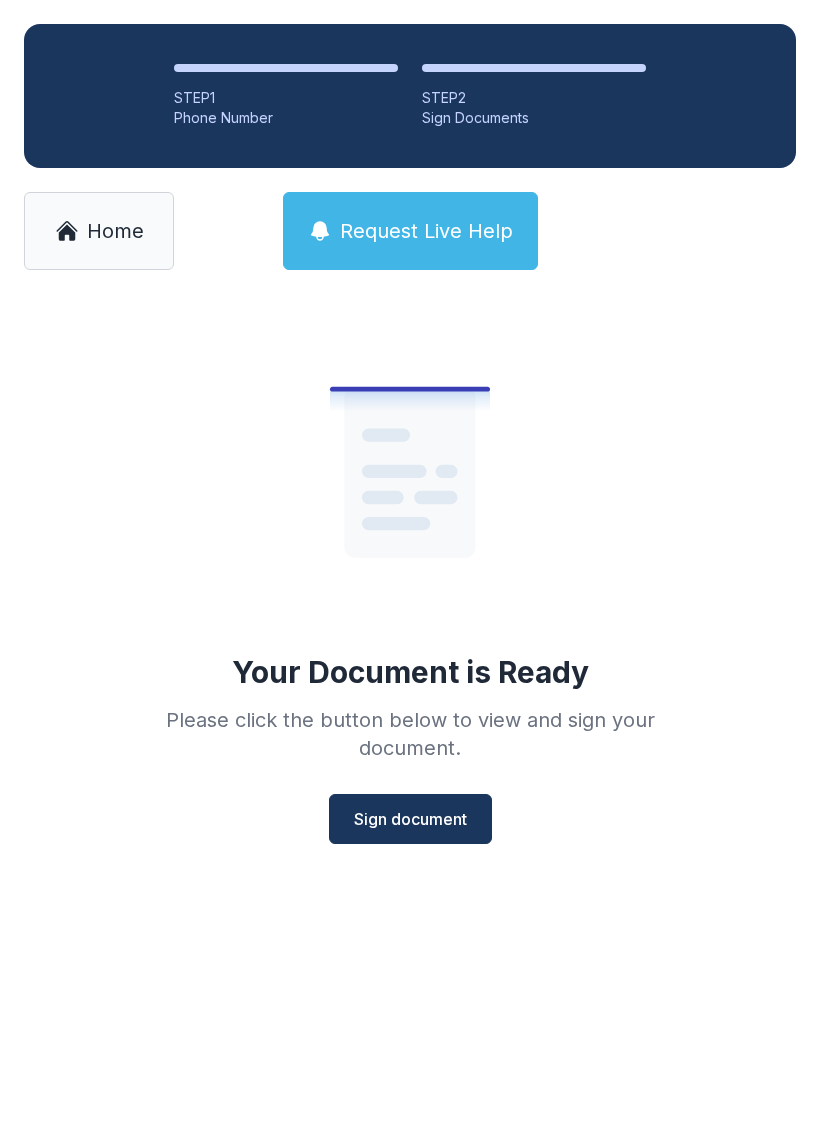 click on "Sign document" at bounding box center [410, 819] 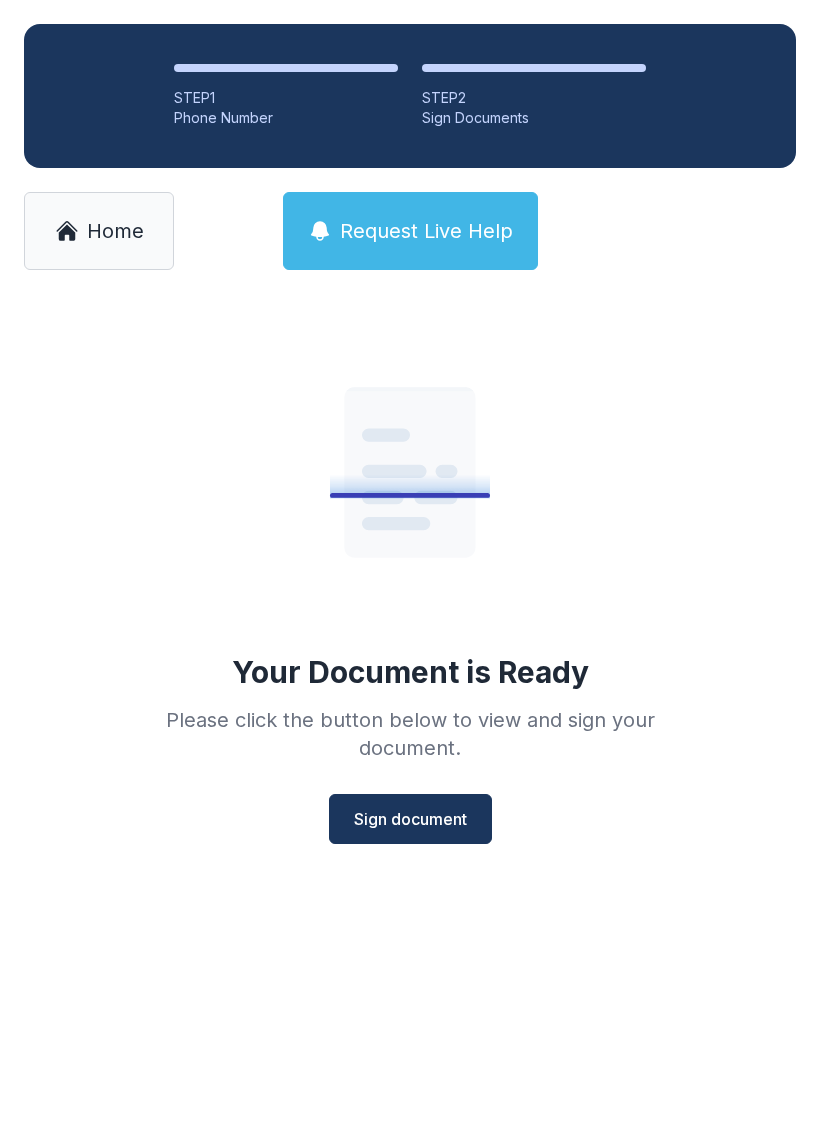 click on "Sign document" at bounding box center (410, 819) 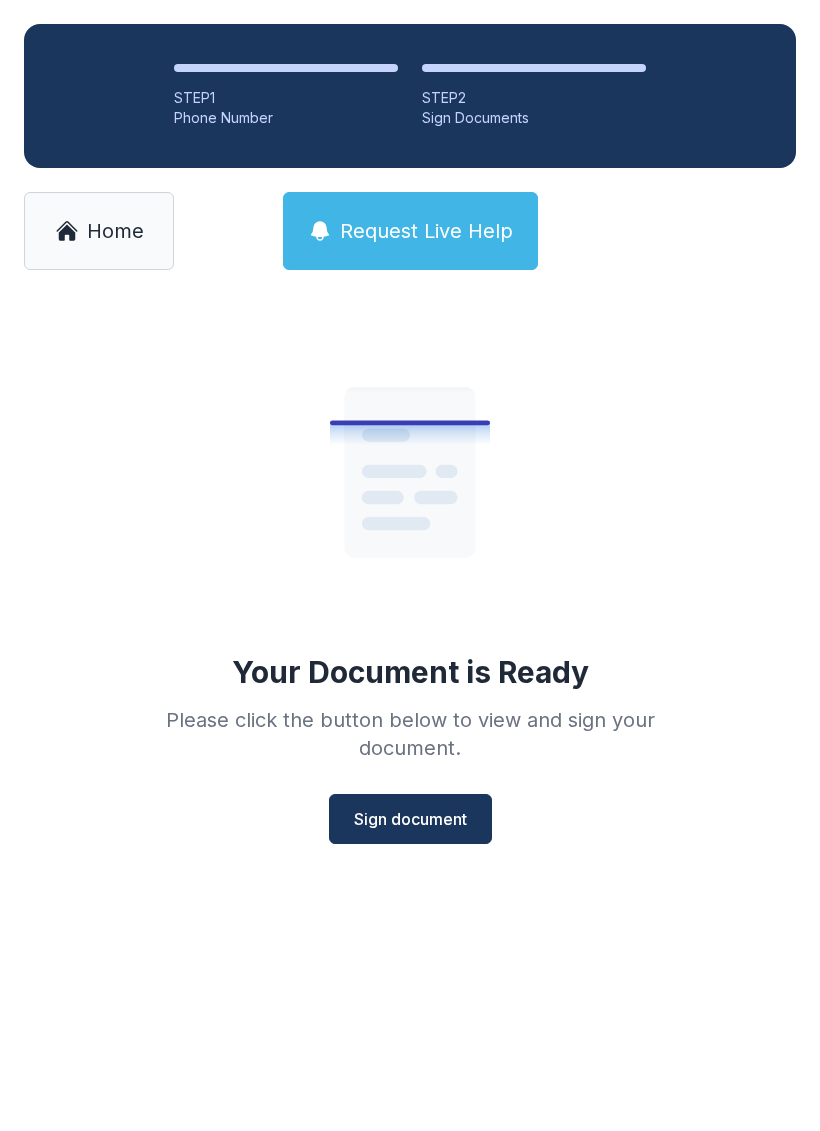 click on "Please click the button below to view and sign your document." at bounding box center [410, 734] 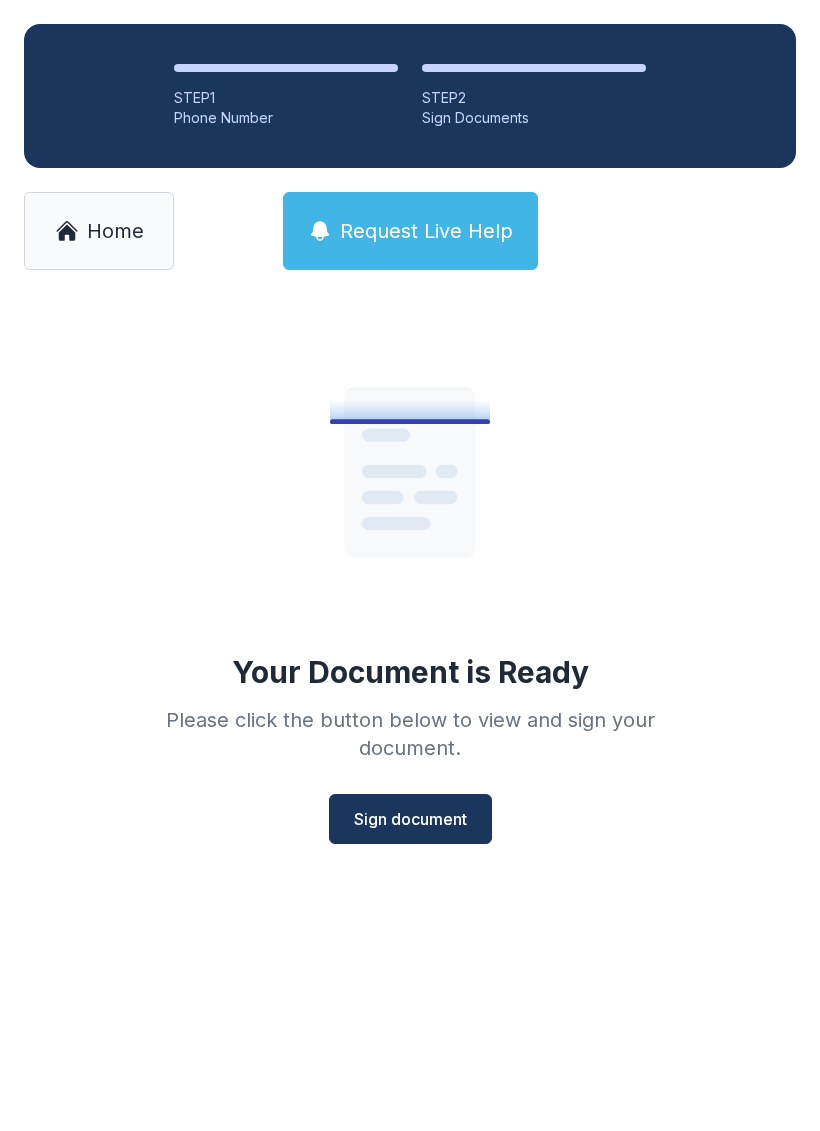 click on "Home" at bounding box center [115, 231] 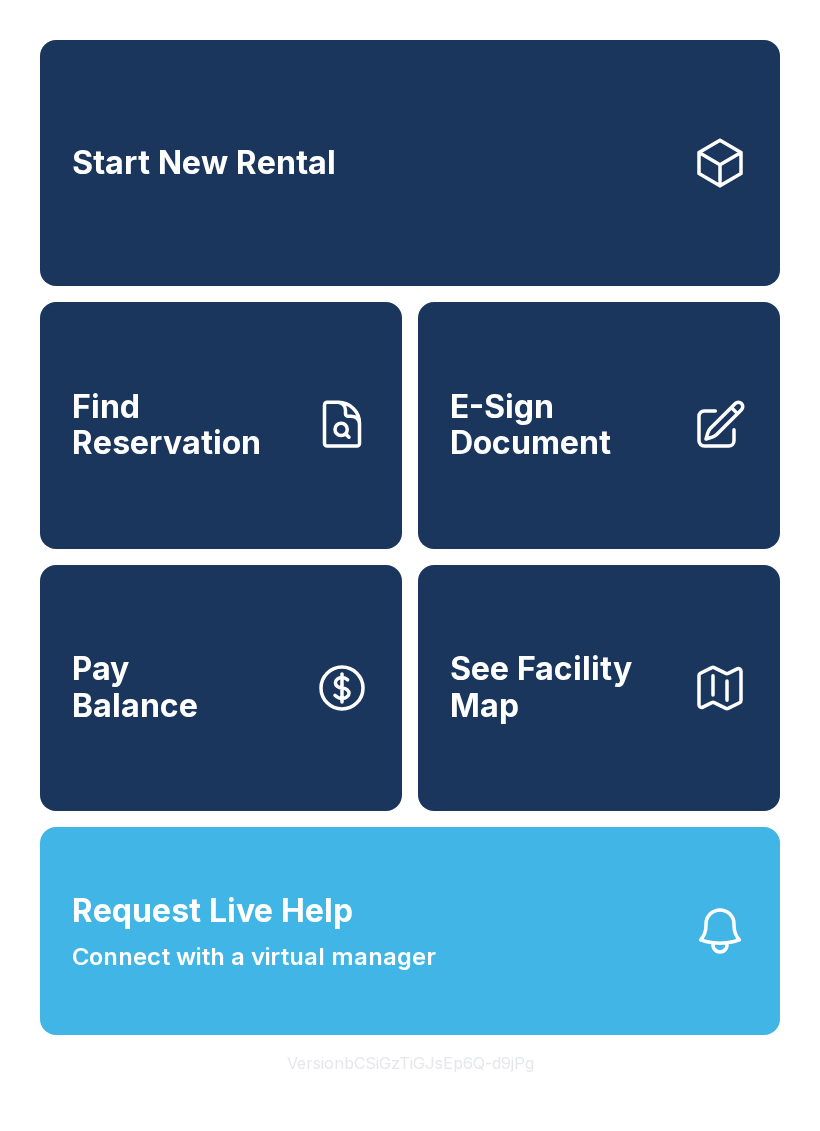 click on "E-Sign Document" at bounding box center (563, 425) 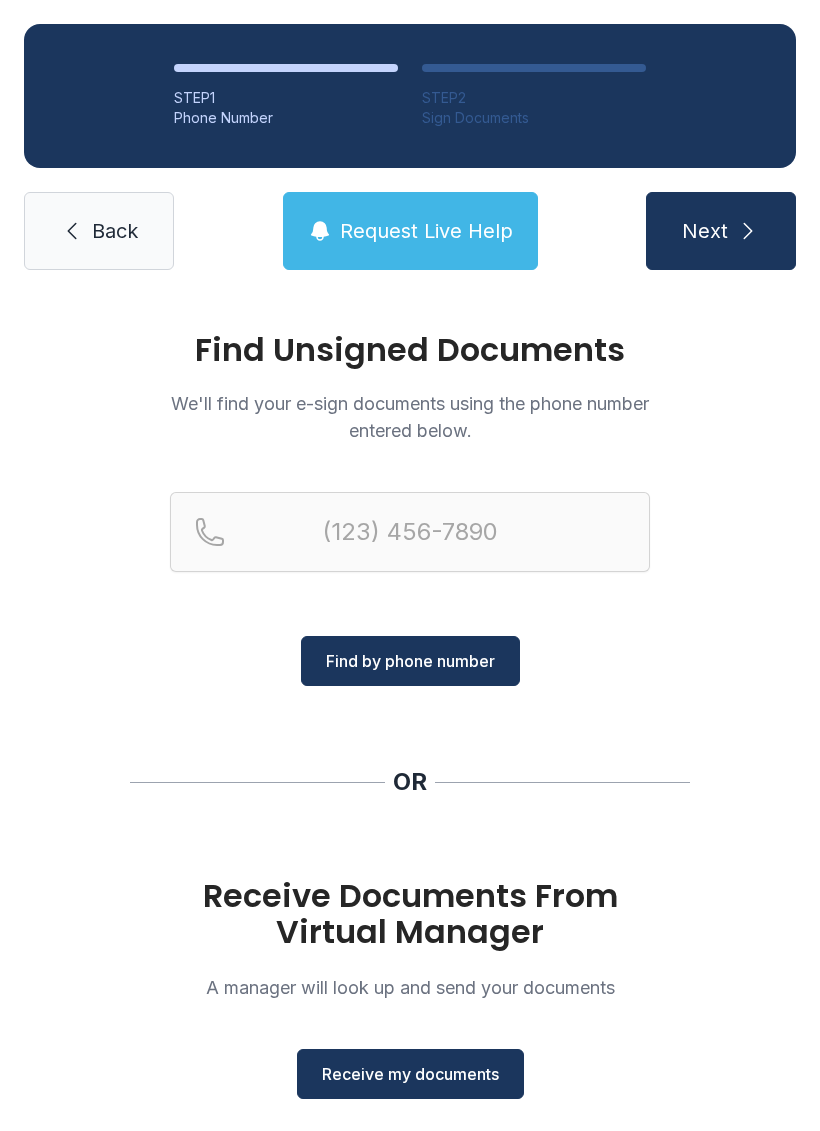 click on "Receive my documents" at bounding box center (410, 1074) 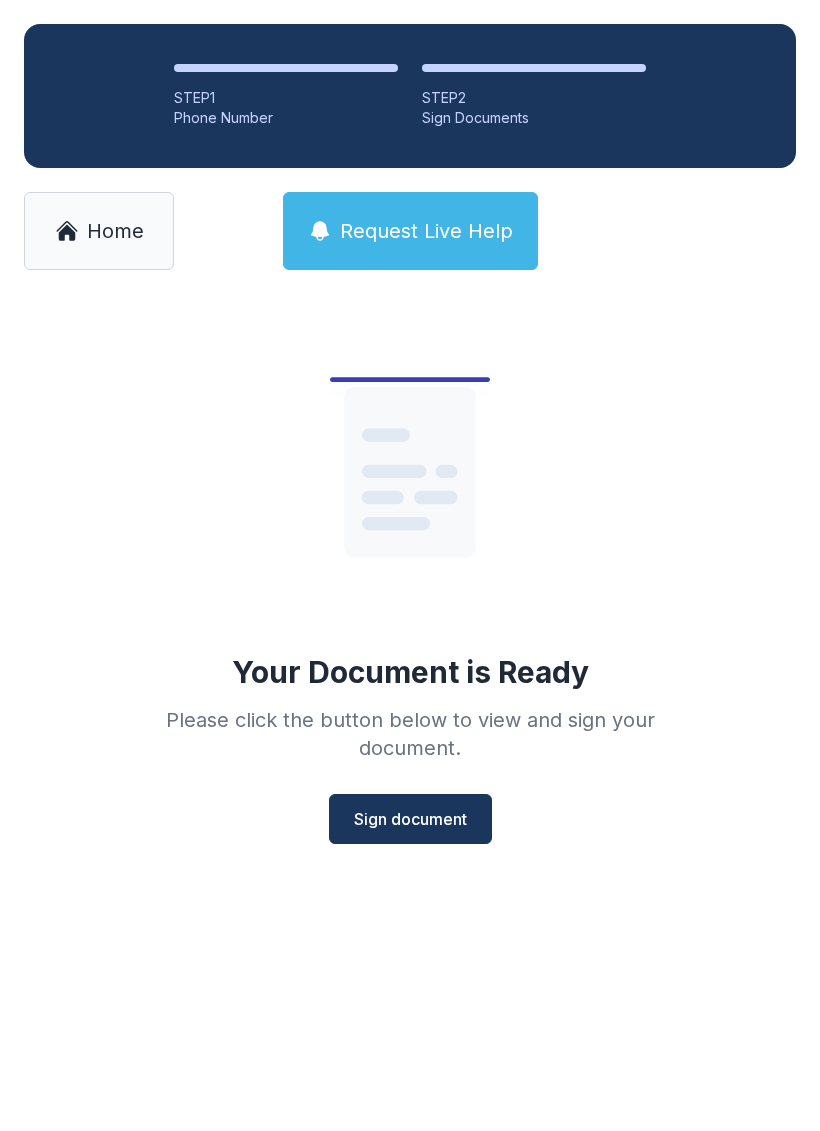 click on "Sign document" at bounding box center [410, 819] 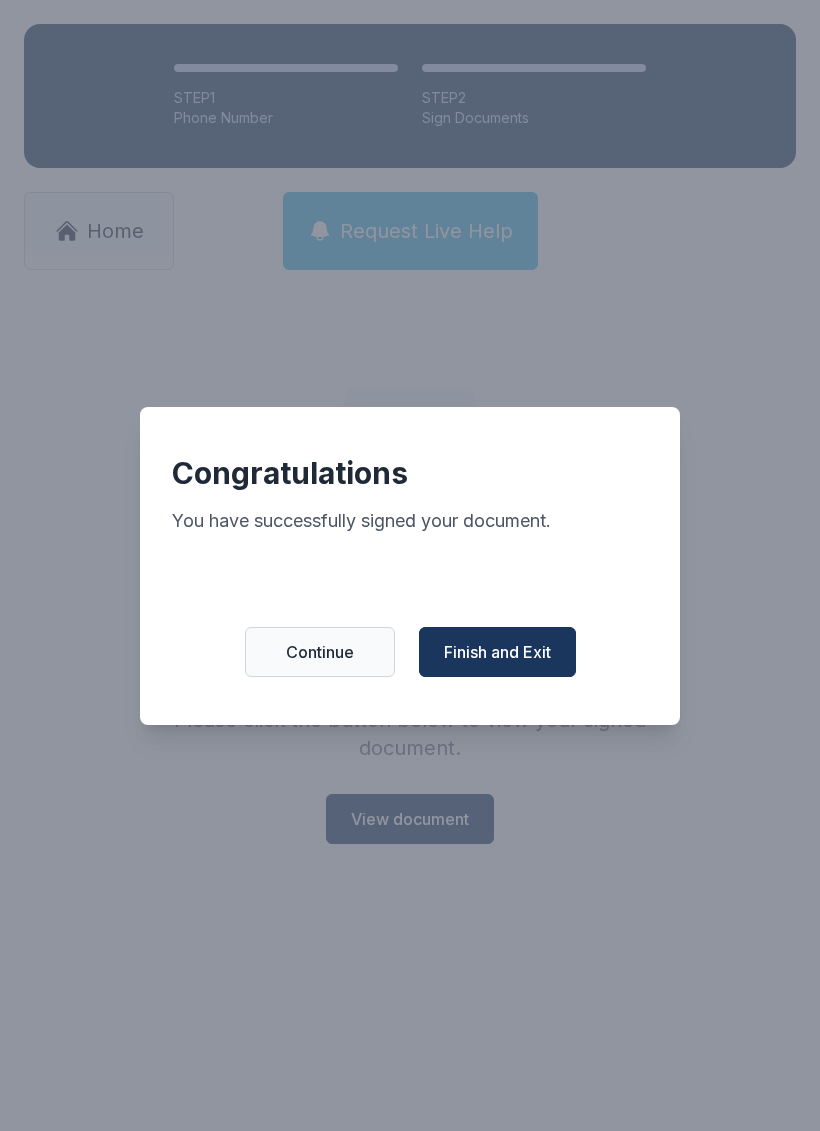 click on "Finish and Exit" at bounding box center (497, 652) 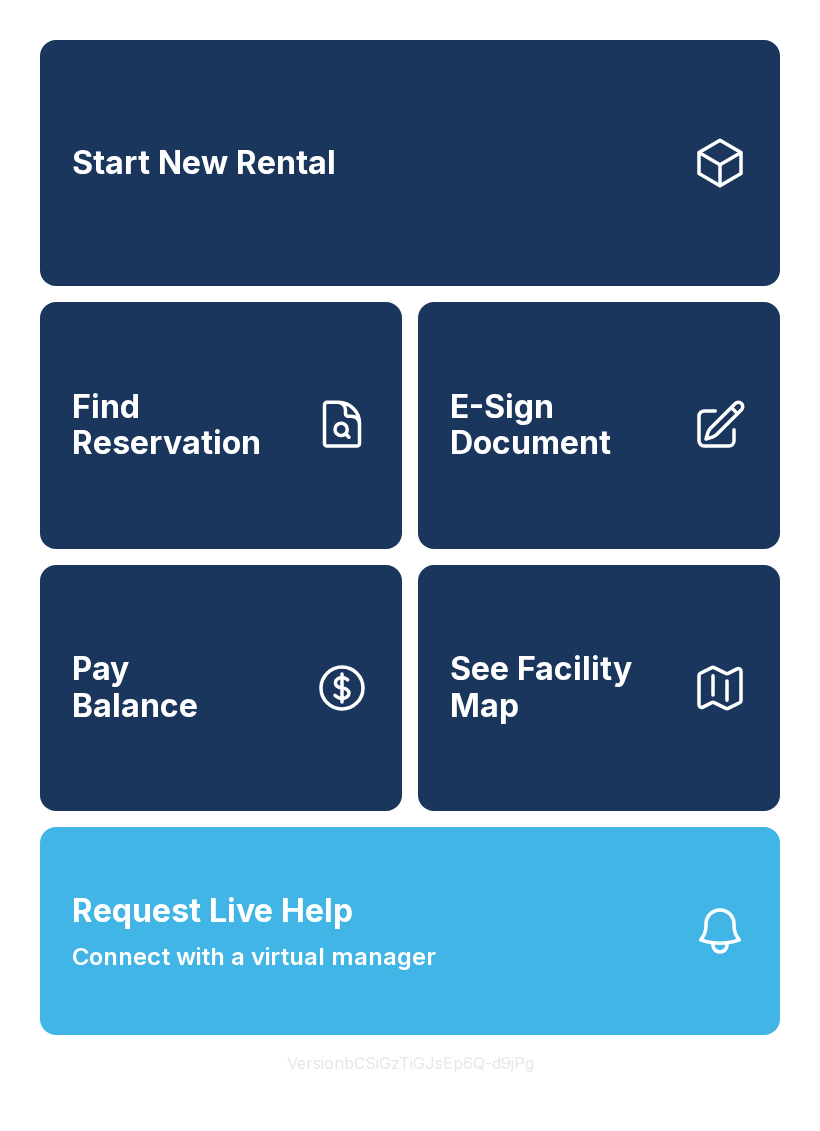 click on "E-Sign Document" at bounding box center (599, 425) 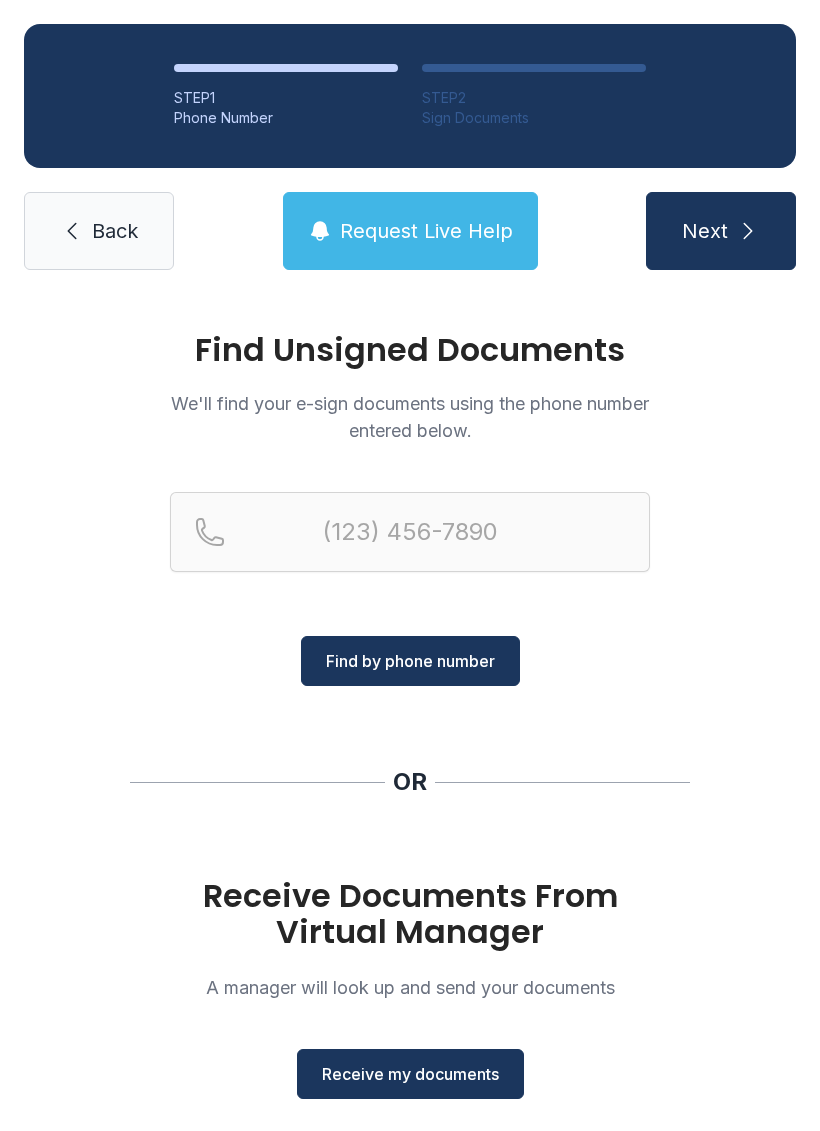 click on "Receive my documents" at bounding box center [410, 1074] 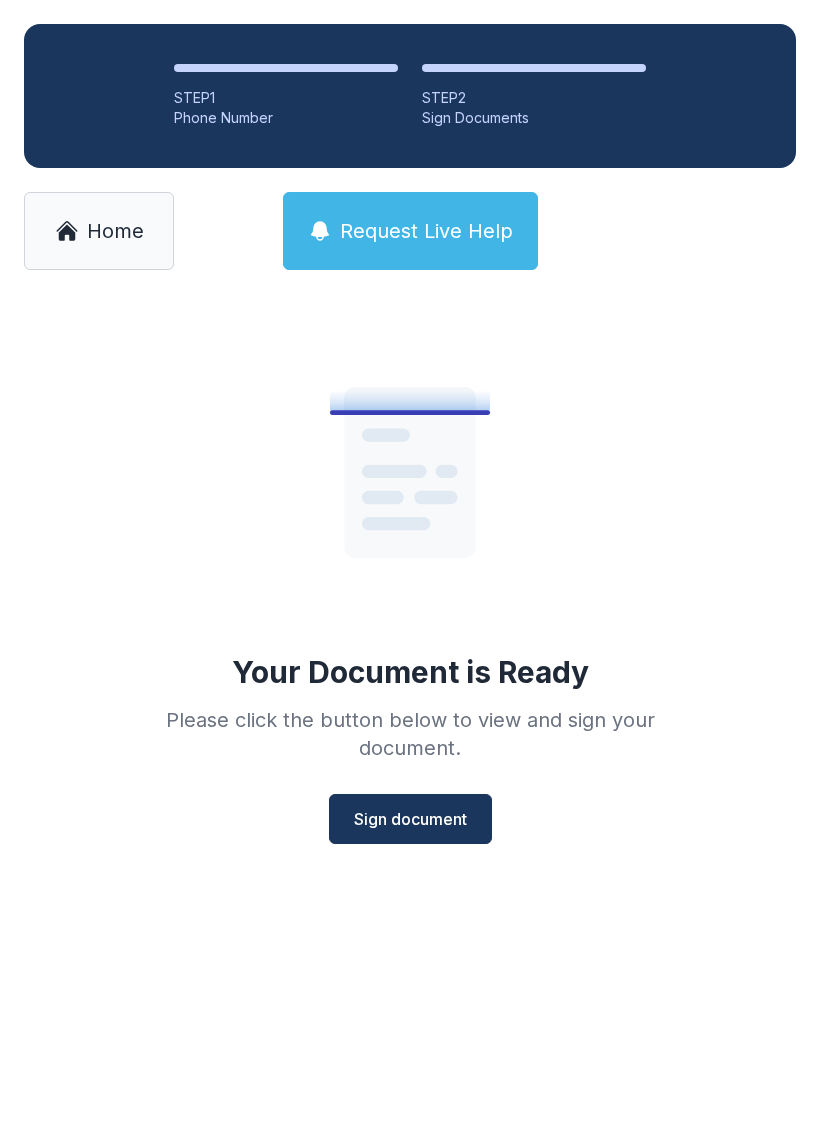 click on "Sign document" at bounding box center (410, 819) 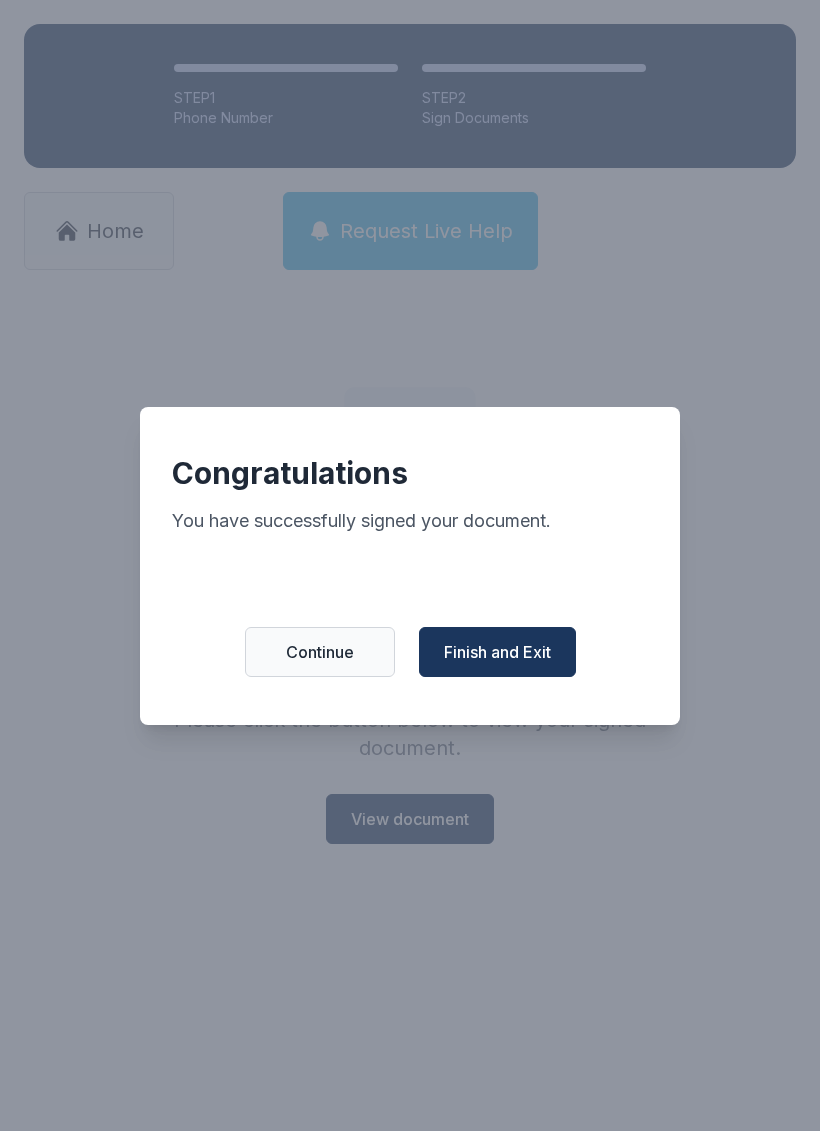 click on "Finish and Exit" at bounding box center (497, 652) 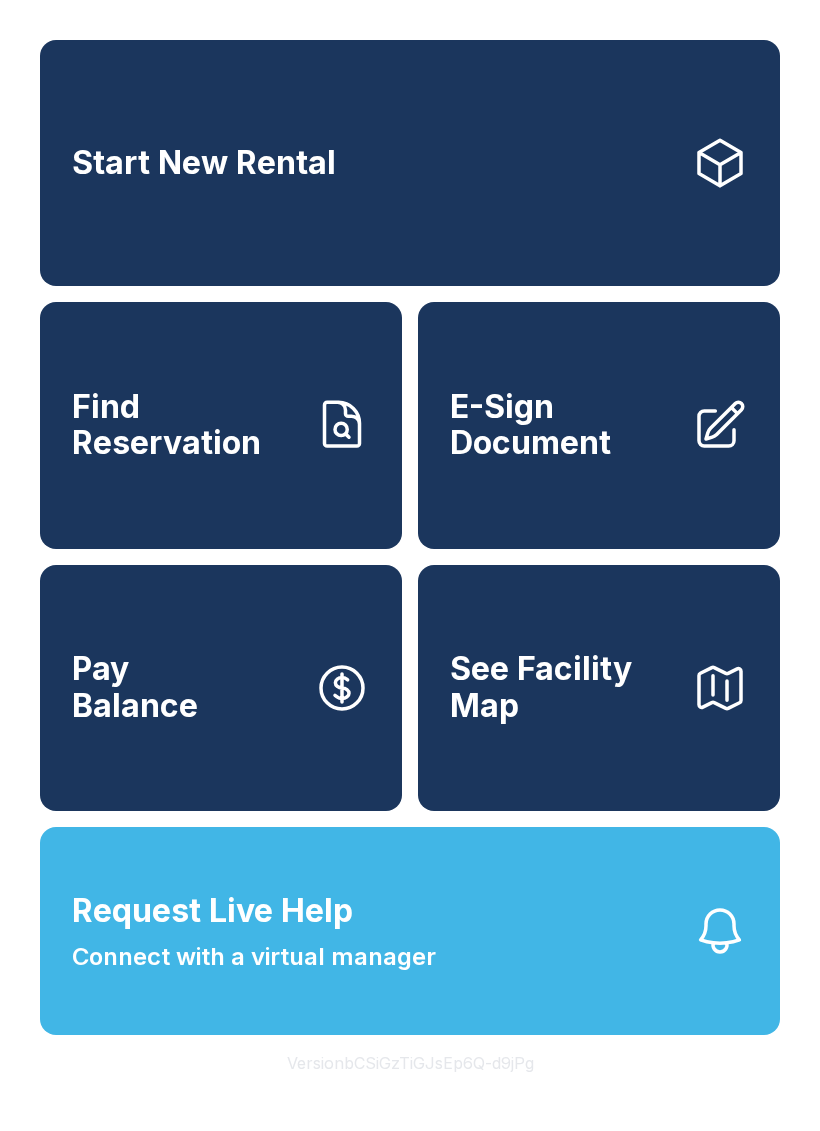 click on "E-Sign Document" at bounding box center [599, 425] 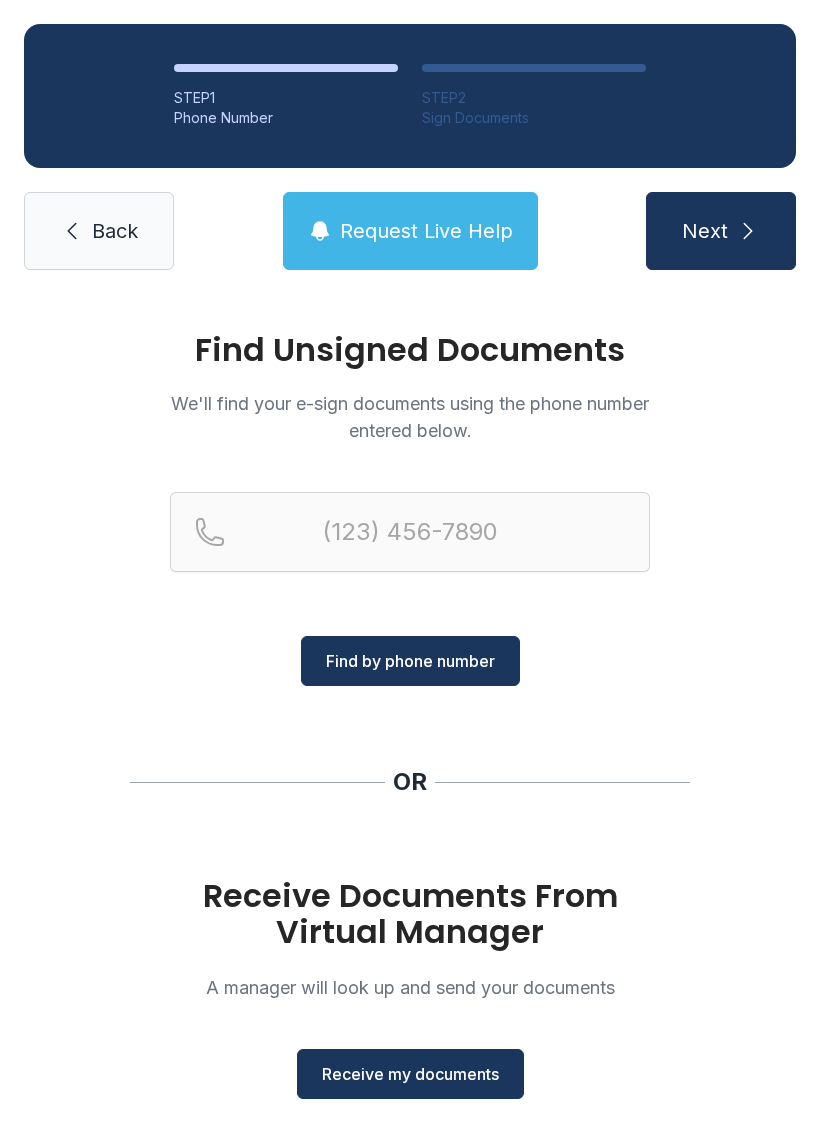 click on "Receive my documents" at bounding box center [410, 1074] 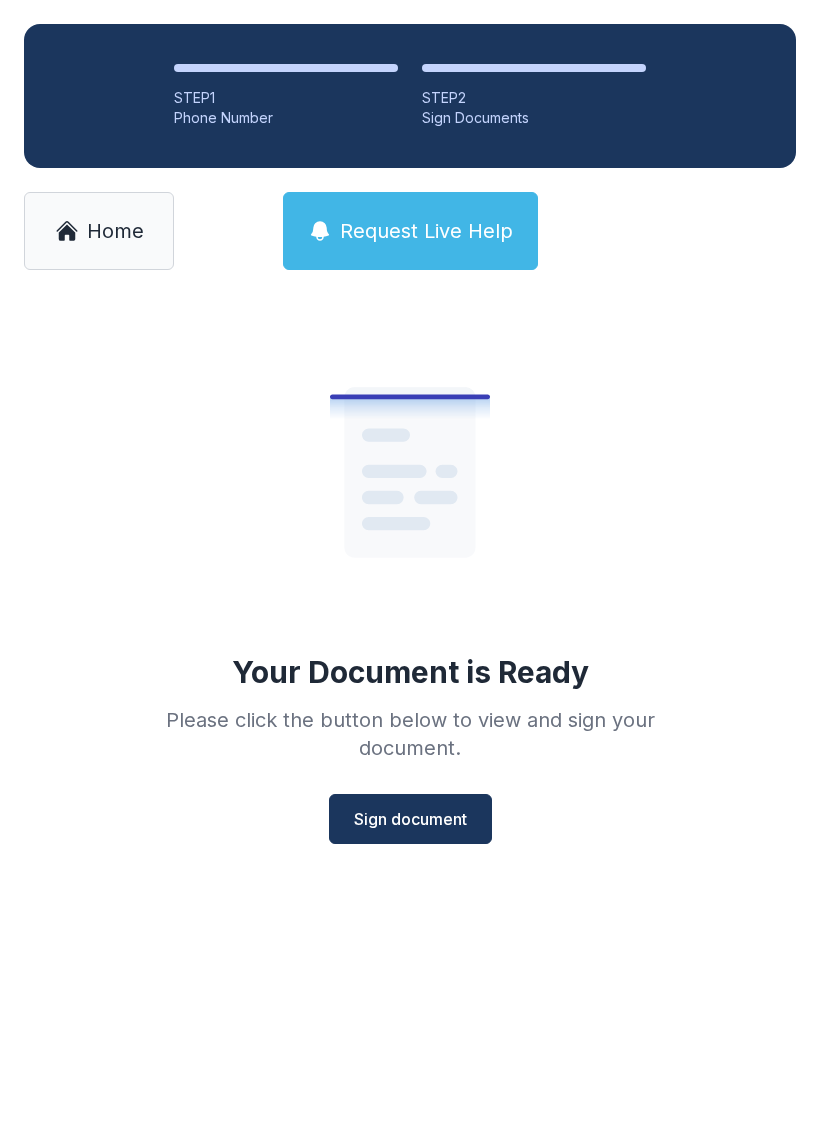 click on "Sign document" at bounding box center [410, 819] 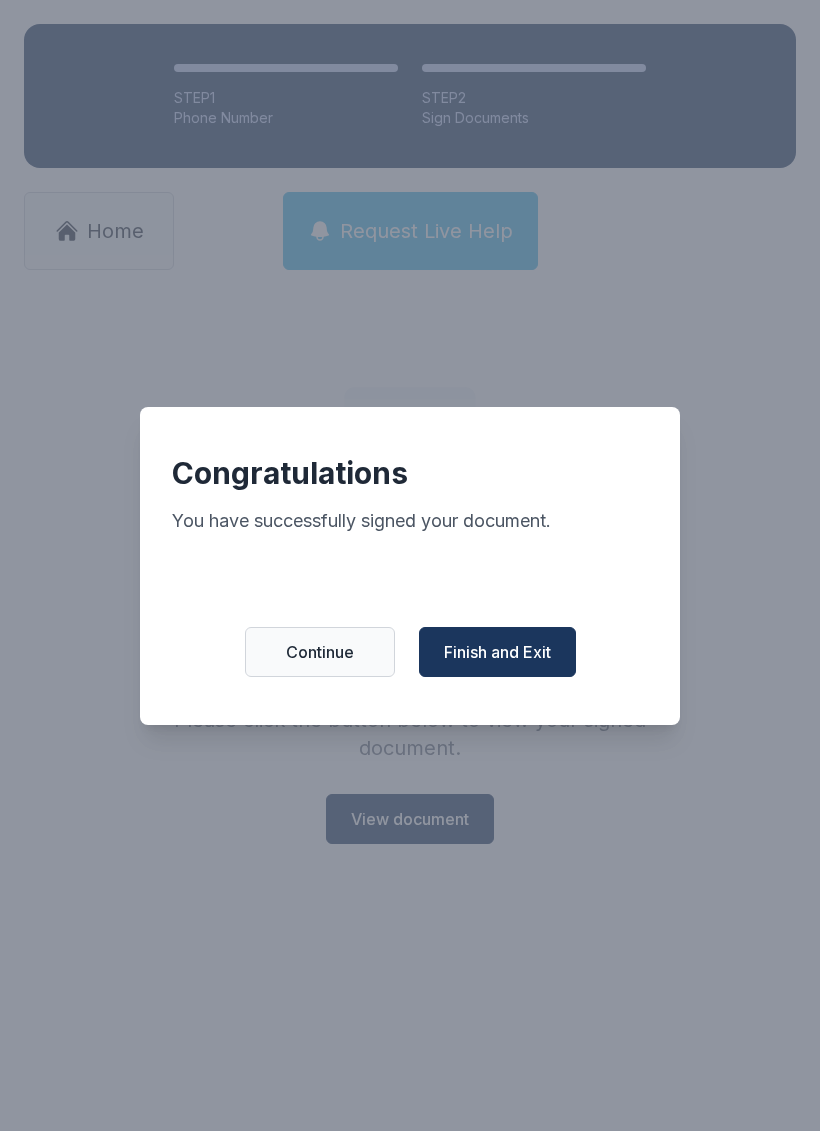 click on "Finish and Exit" at bounding box center (497, 652) 